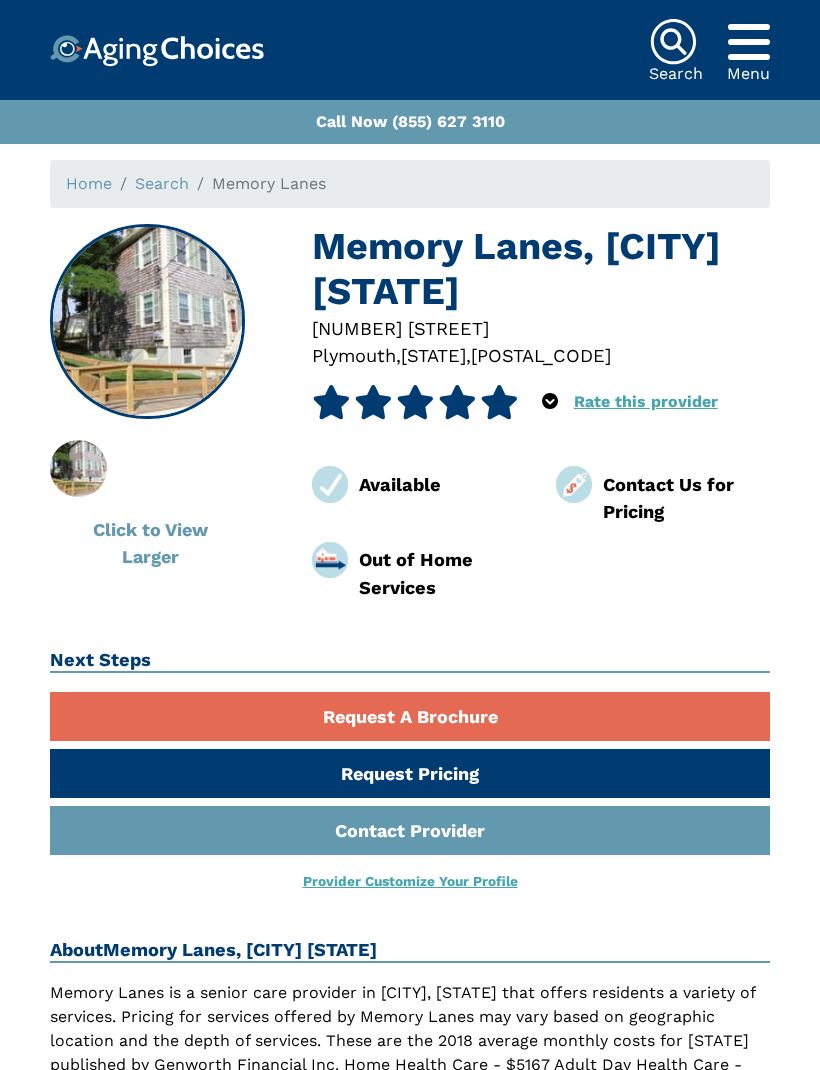 scroll, scrollTop: 0, scrollLeft: 0, axis: both 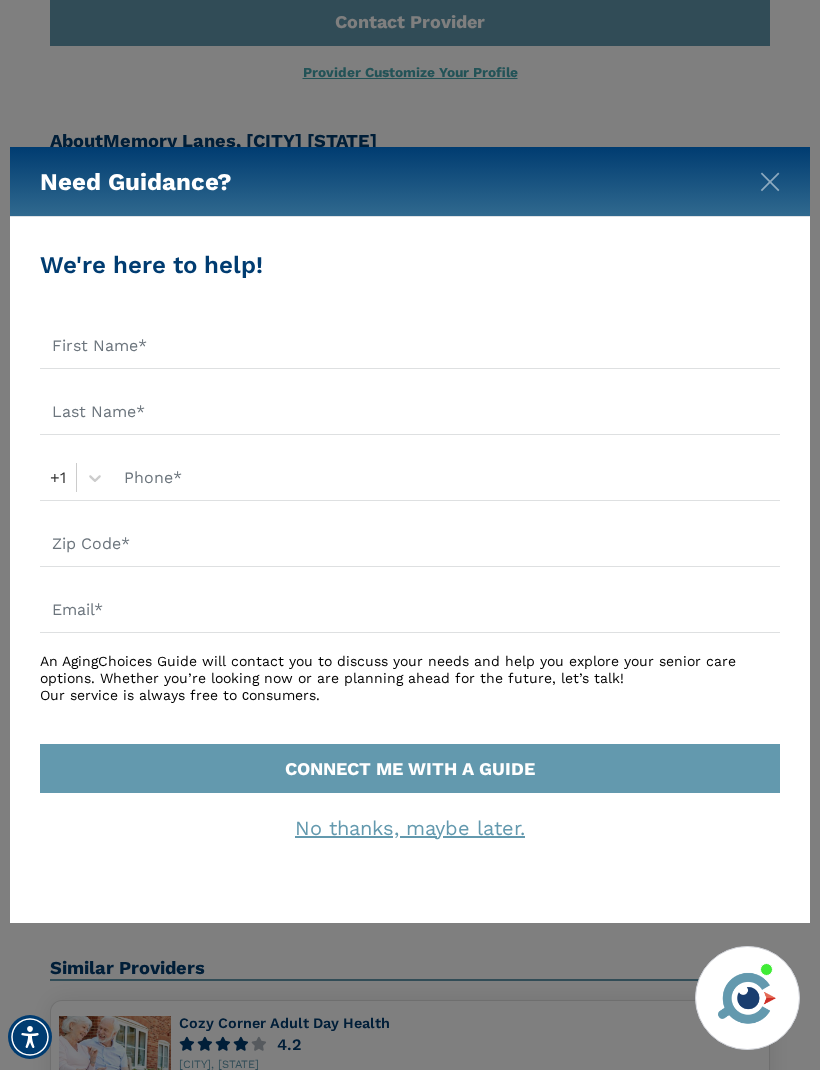 click at bounding box center [770, 182] 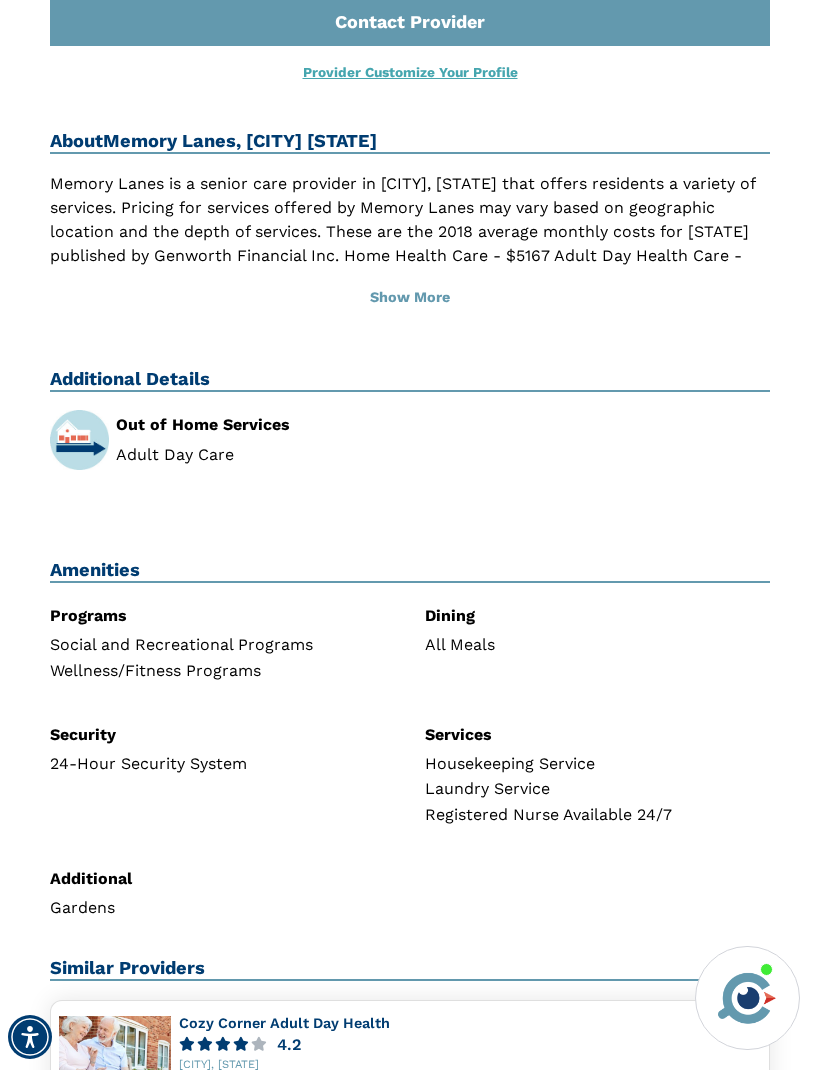 click on "Show More" at bounding box center (410, 298) 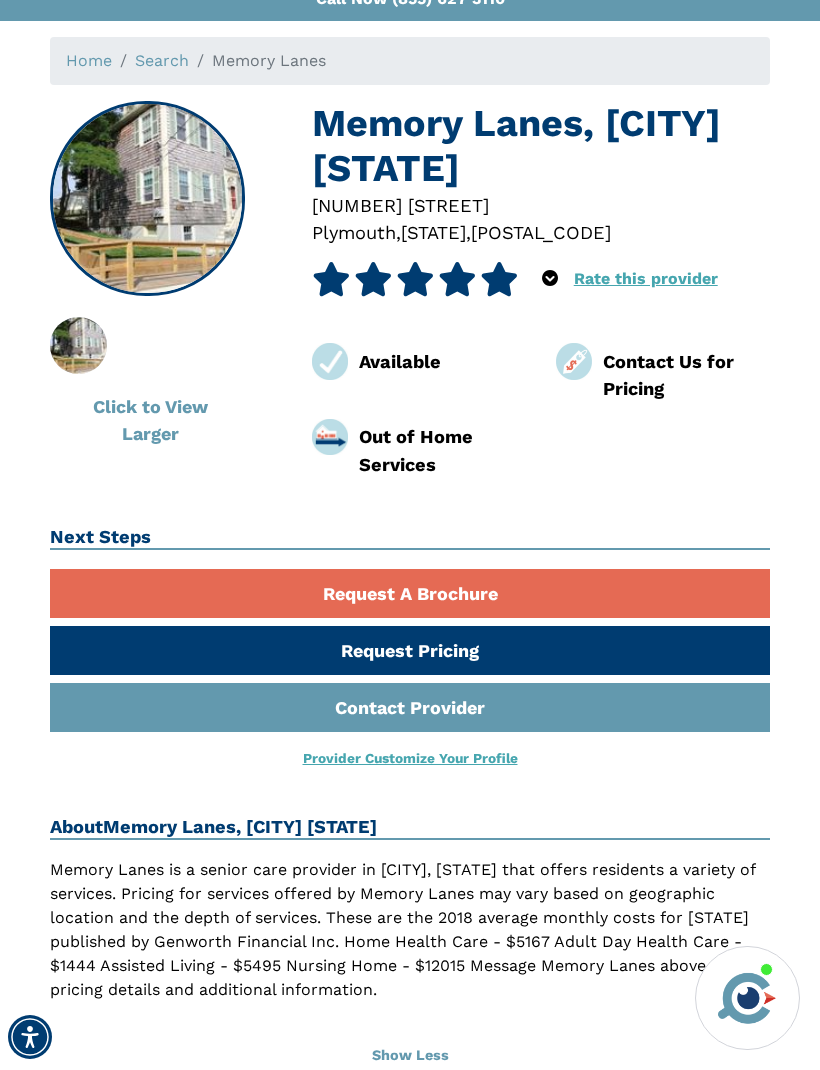 scroll, scrollTop: 124, scrollLeft: 0, axis: vertical 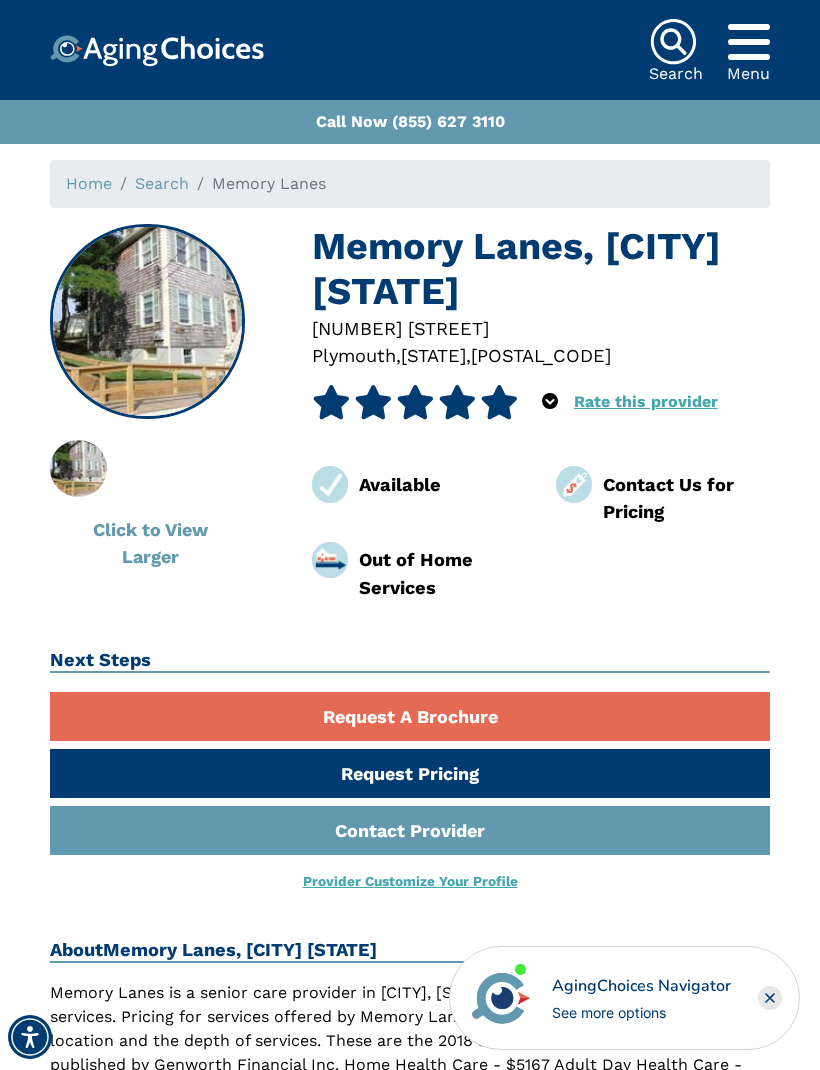 click at bounding box center [749, 42] 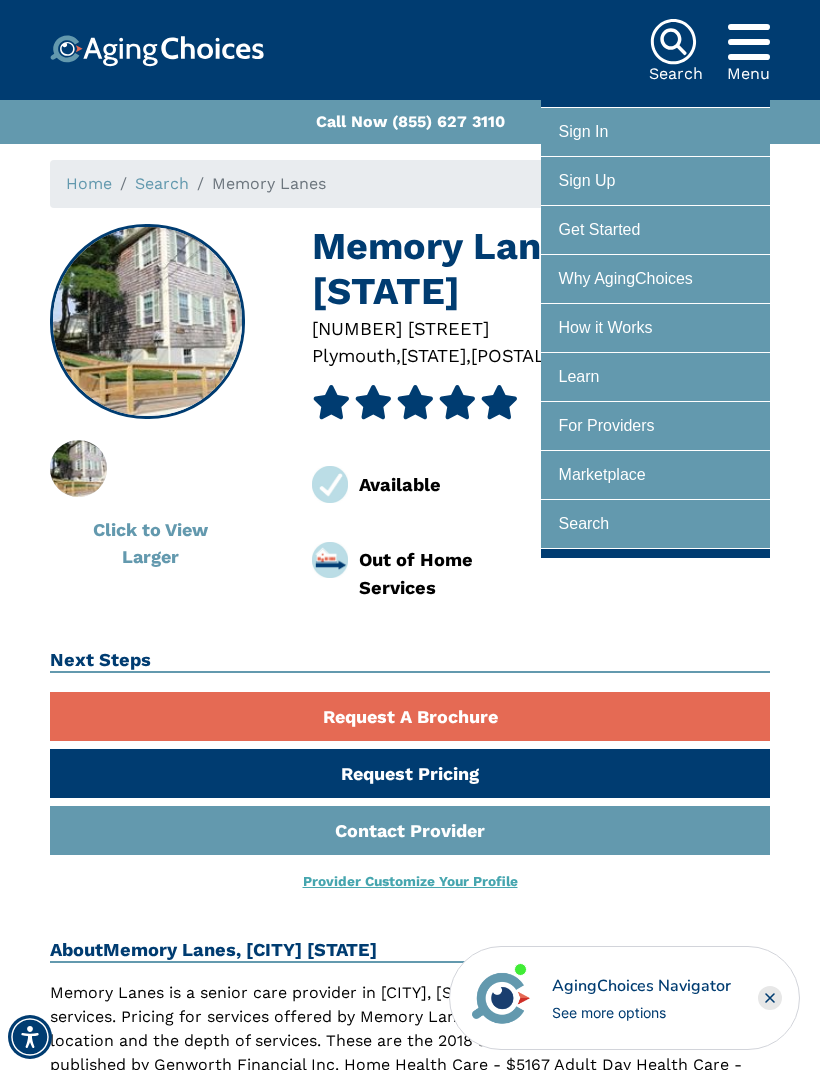 click on "How it Works" at bounding box center (606, 328) 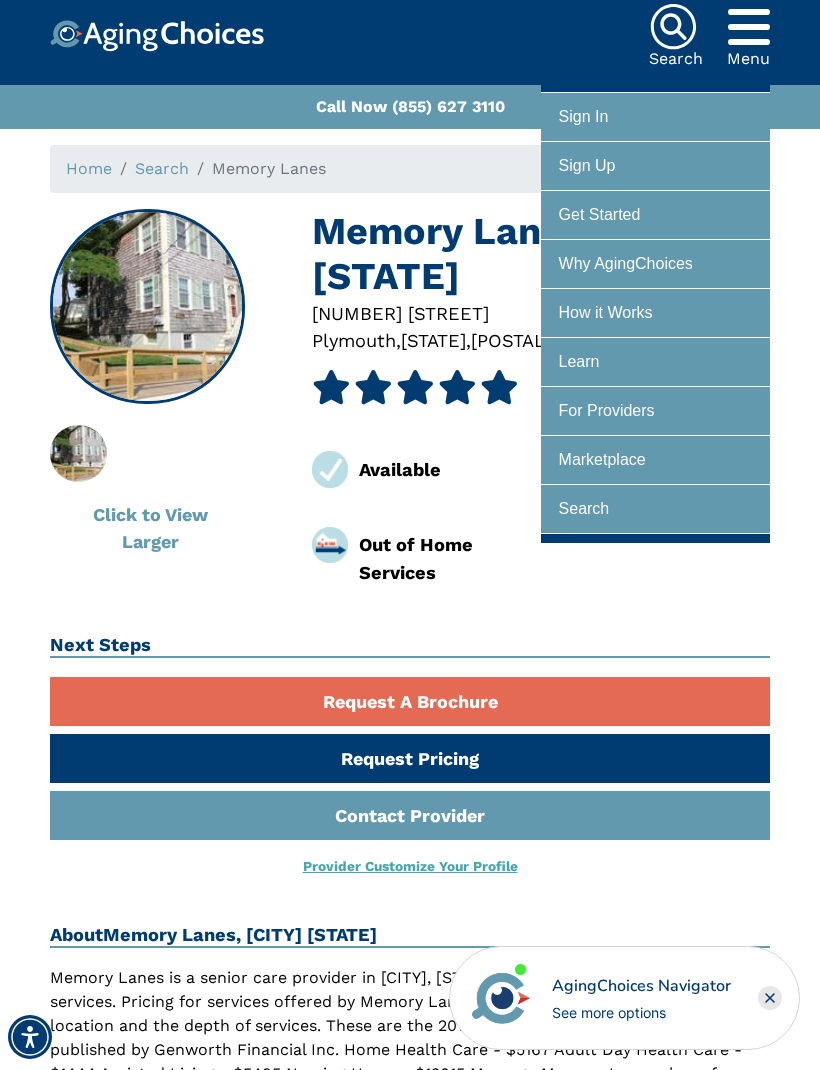 scroll, scrollTop: 0, scrollLeft: 0, axis: both 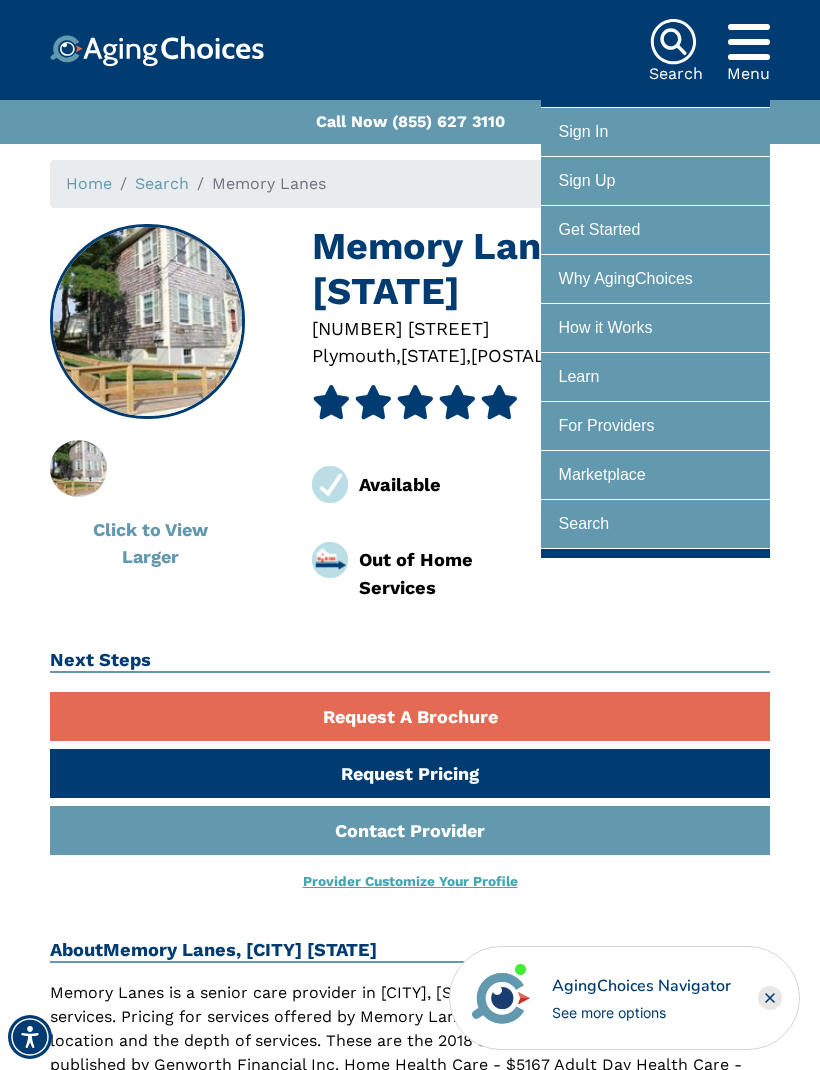 click on "Get Started" at bounding box center [600, 230] 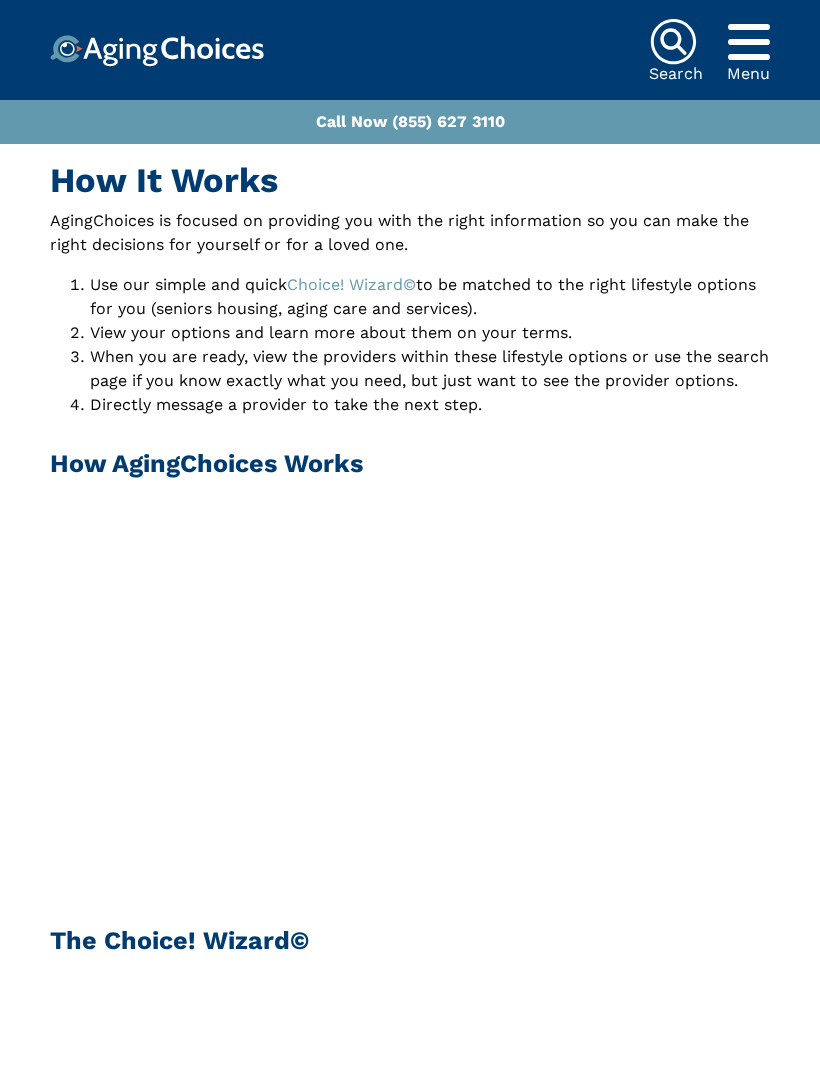 scroll, scrollTop: 0, scrollLeft: 0, axis: both 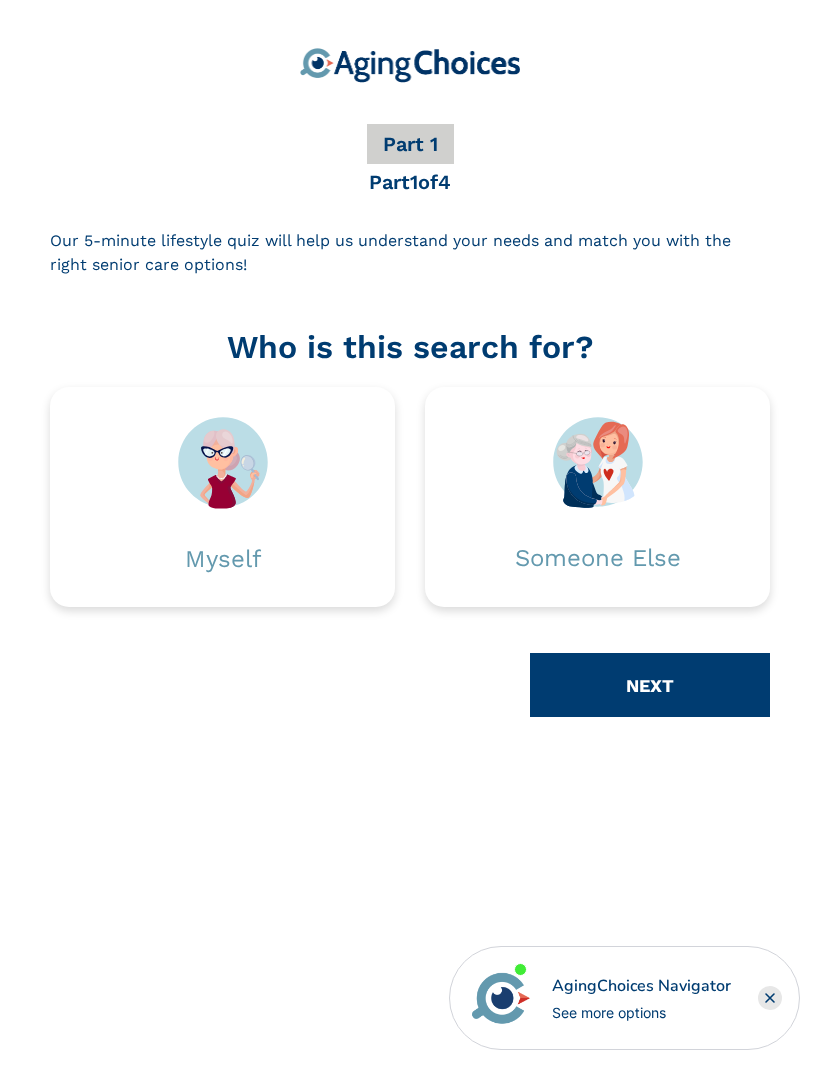 click on "NEXT" at bounding box center (650, 685) 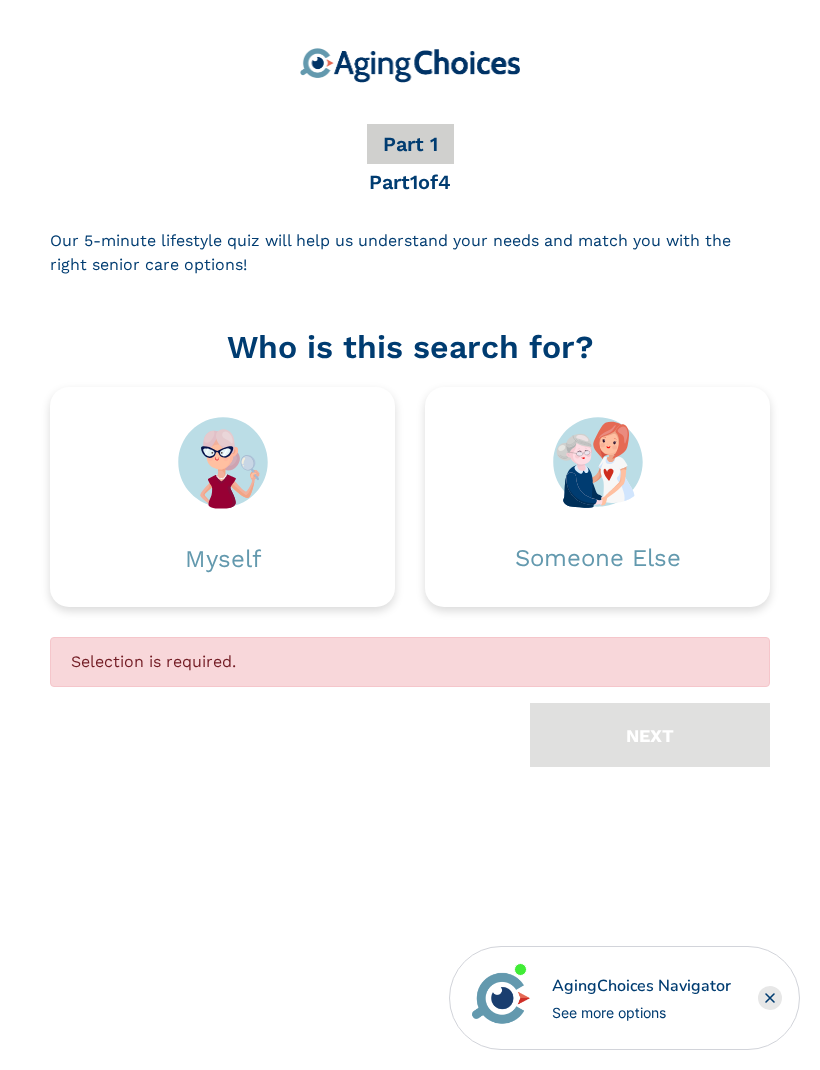 click at bounding box center [597, 462] 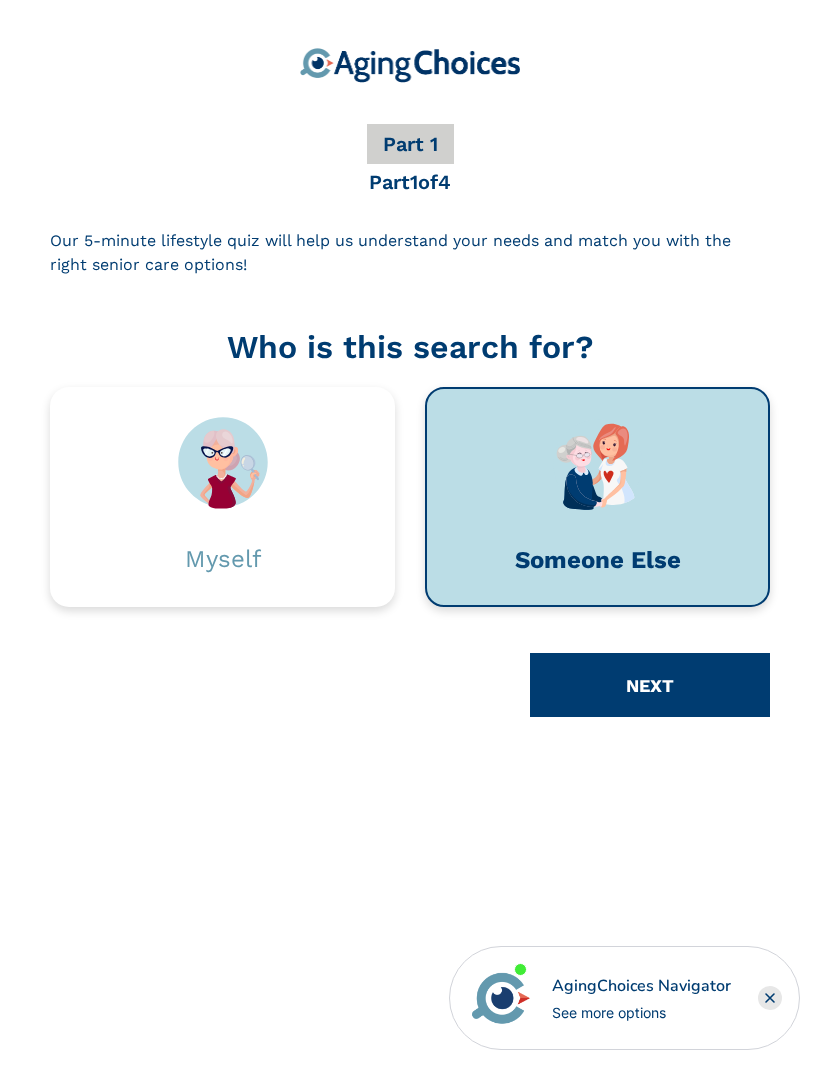 click on "NEXT" at bounding box center (650, 685) 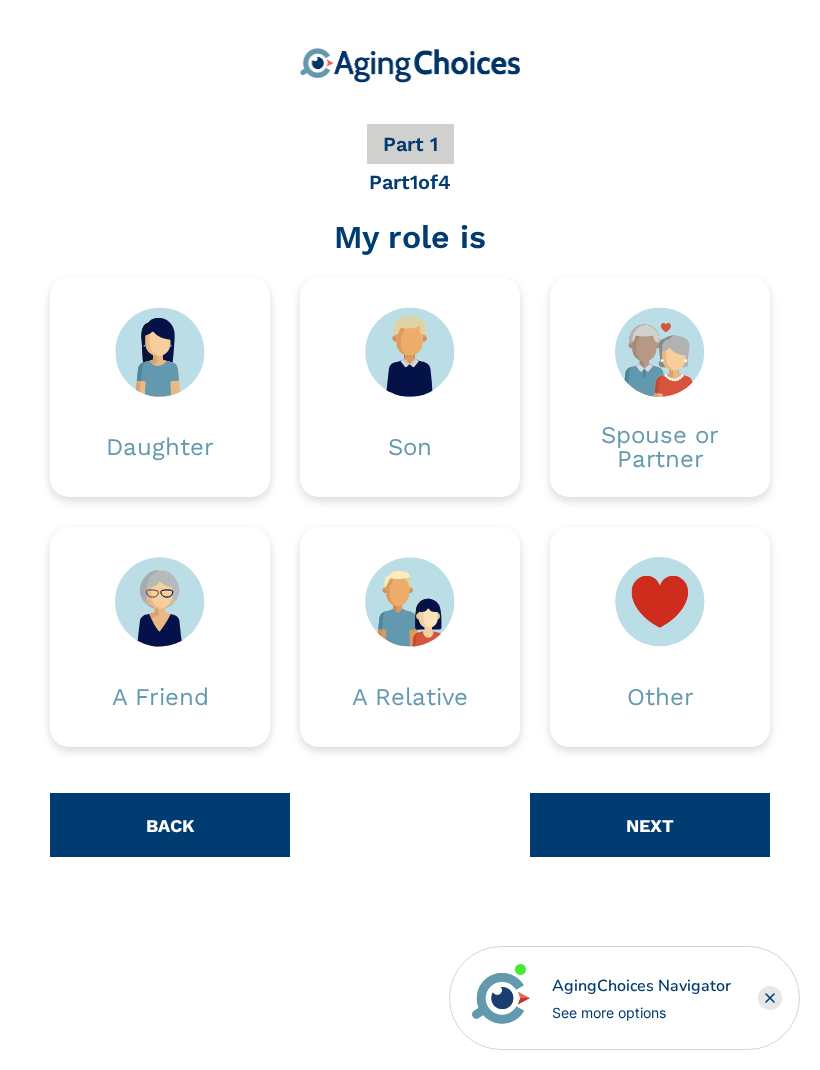click at bounding box center (660, 352) 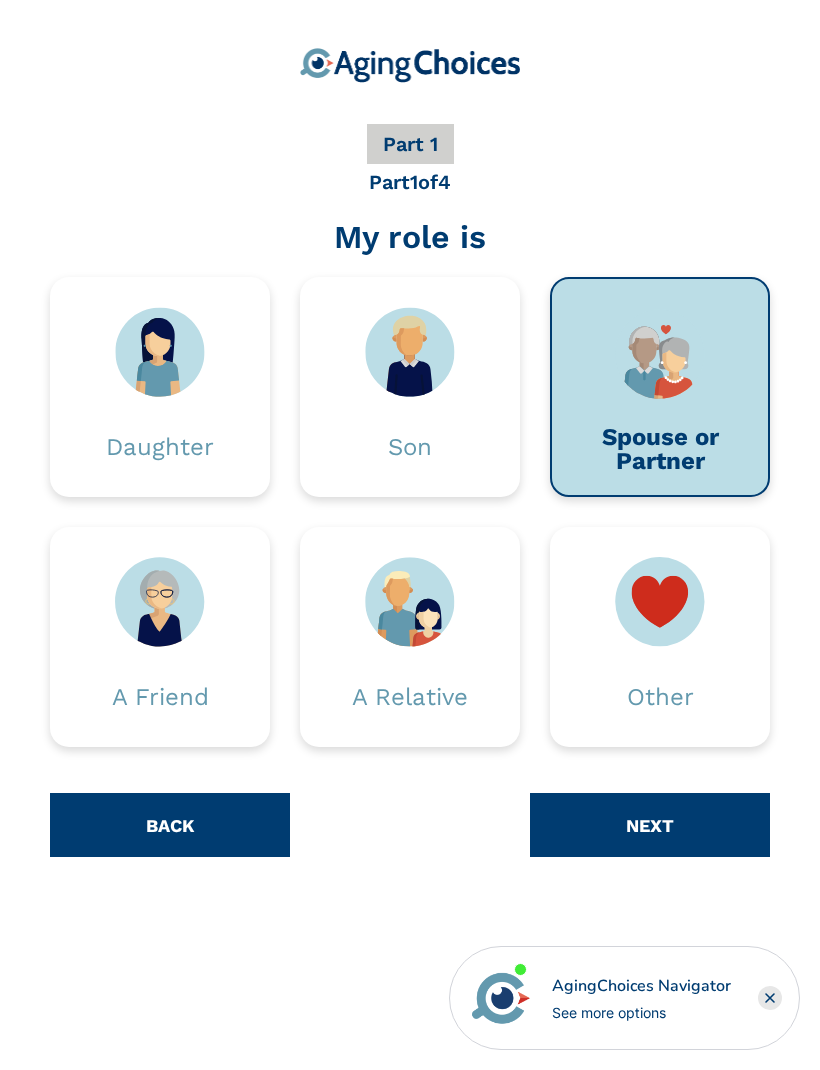 click on "NEXT" at bounding box center (650, 825) 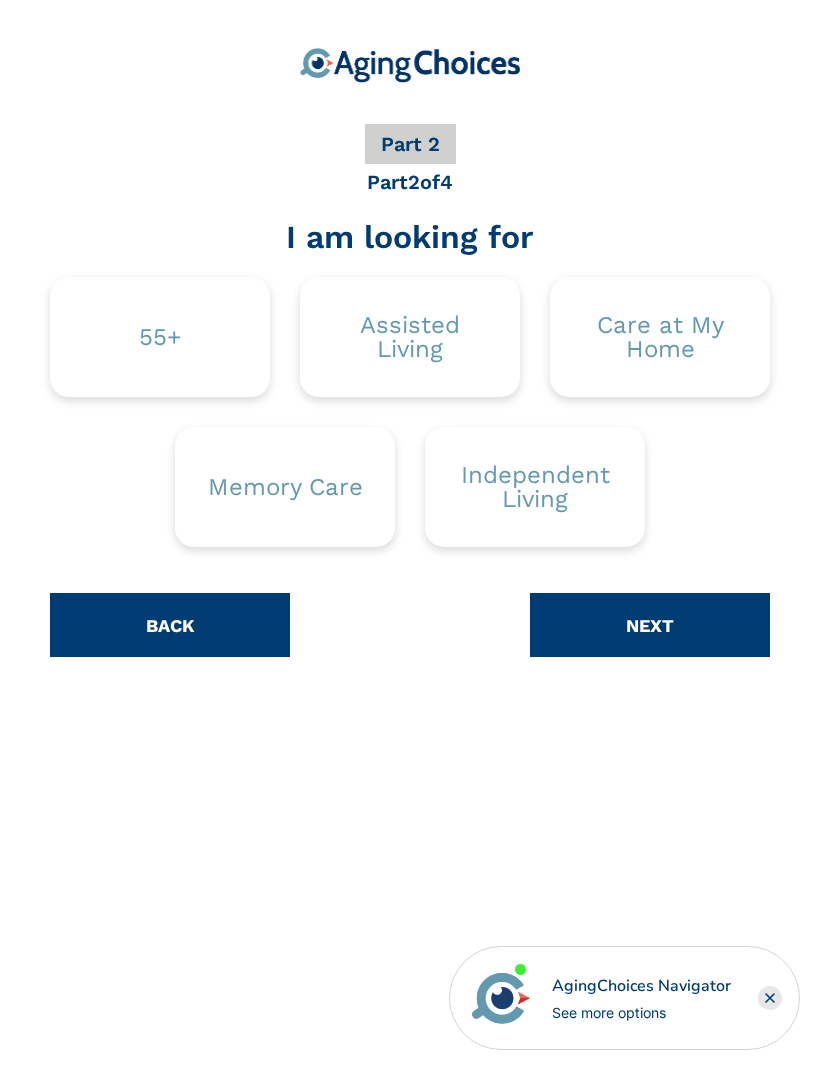 click on "Memory Care" at bounding box center (285, 487) 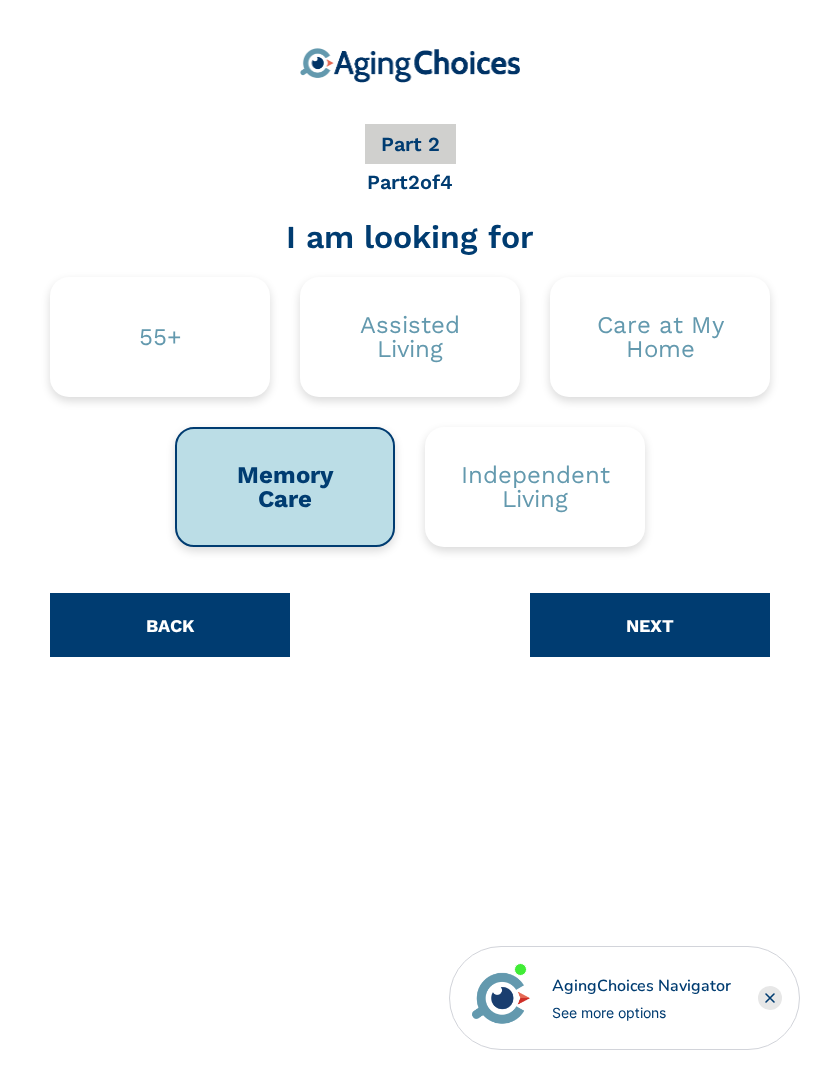 click on "NEXT" at bounding box center (650, 625) 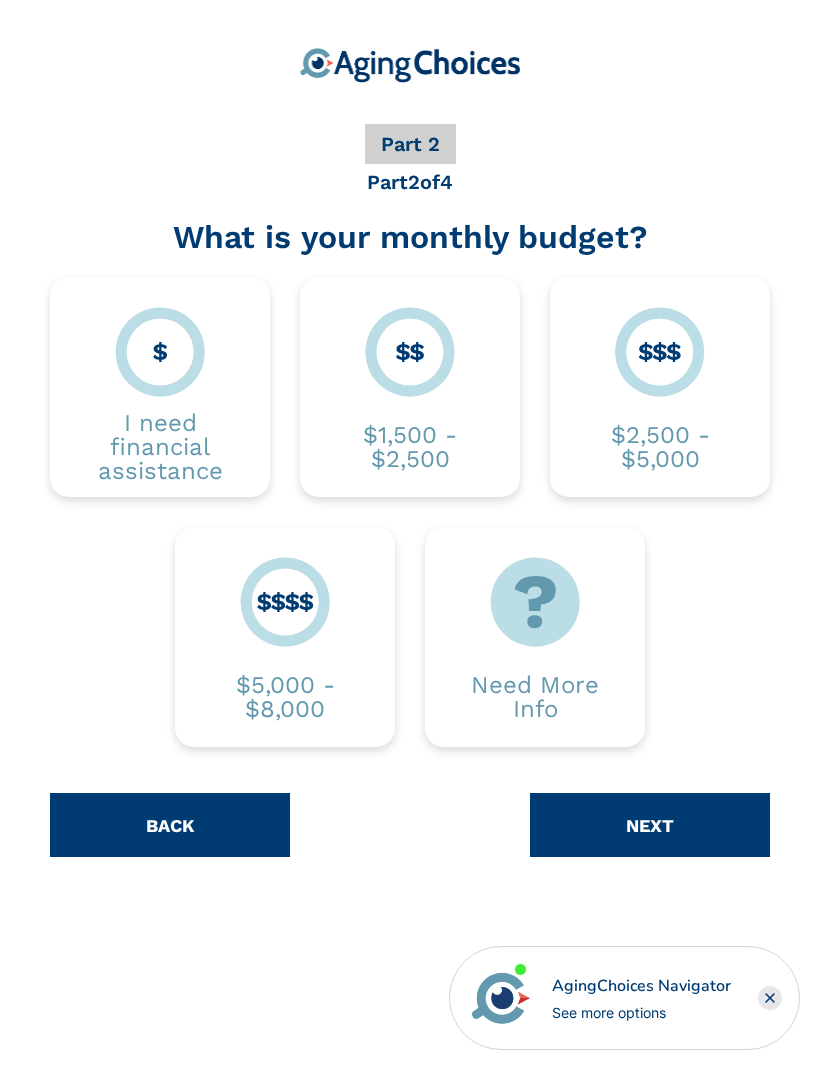 click at bounding box center (660, 352) 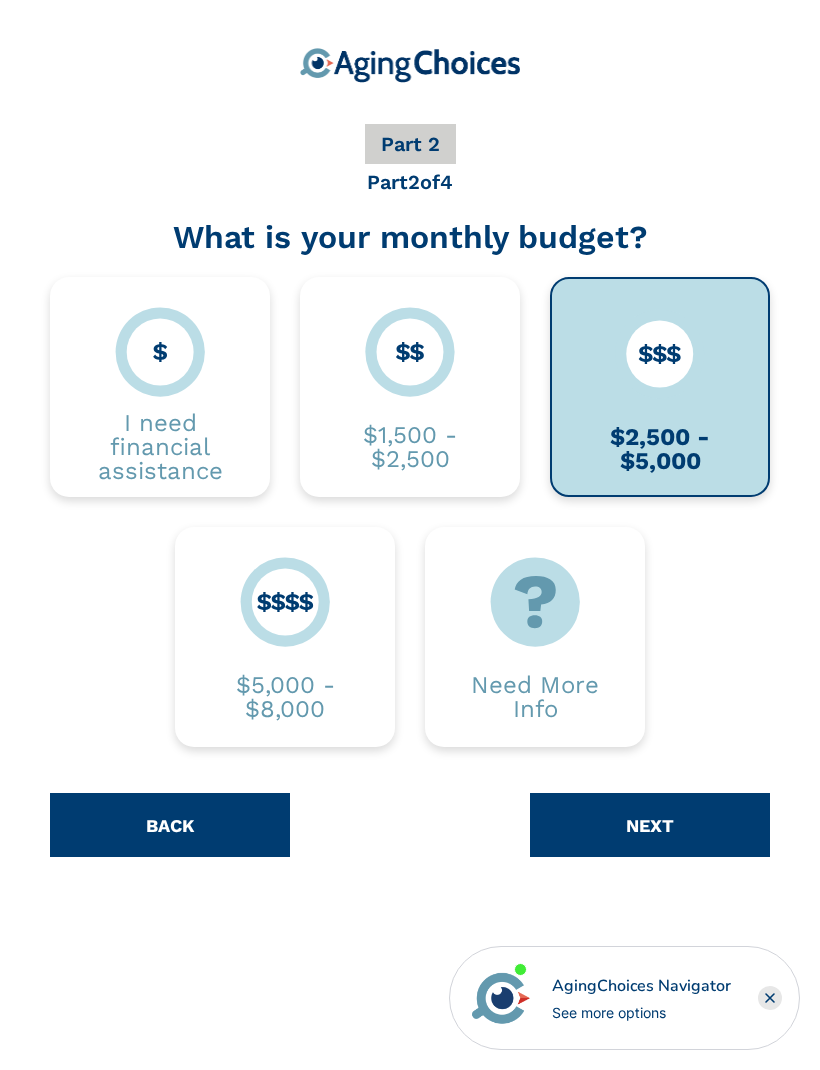 click on "NEXT" at bounding box center (650, 825) 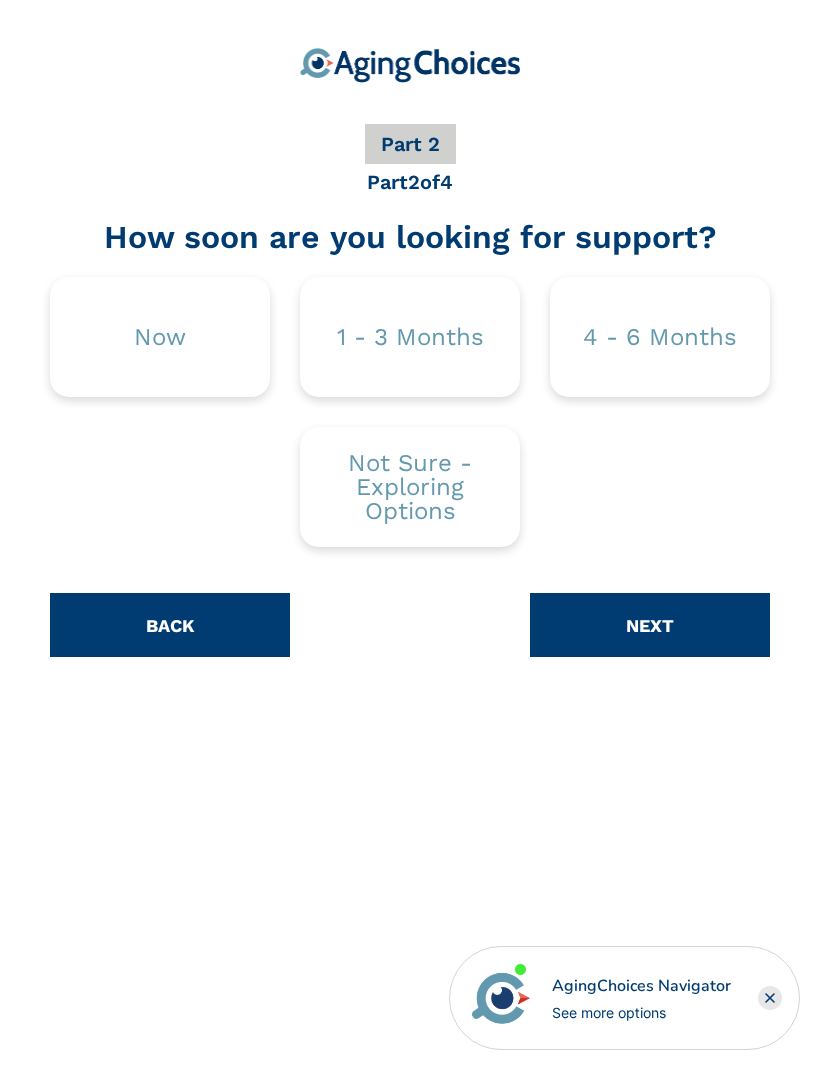 click on "1 - 3 Months" at bounding box center (410, 337) 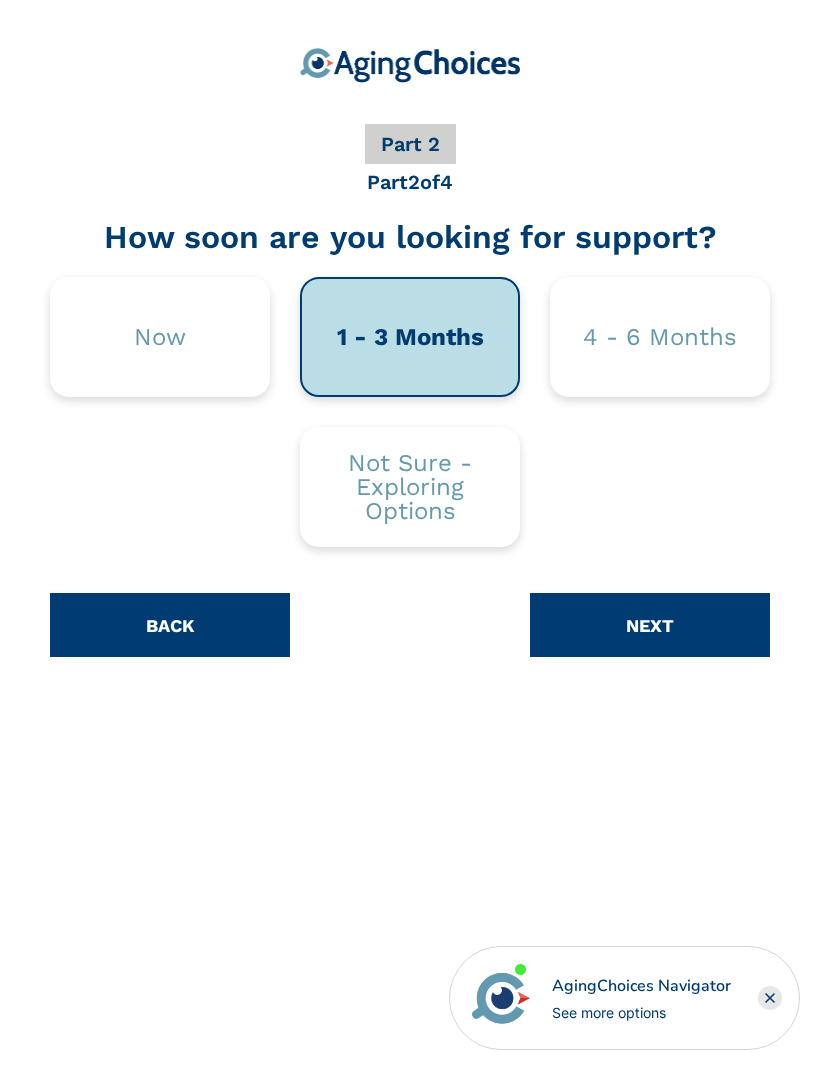 click on "NEXT" at bounding box center (650, 625) 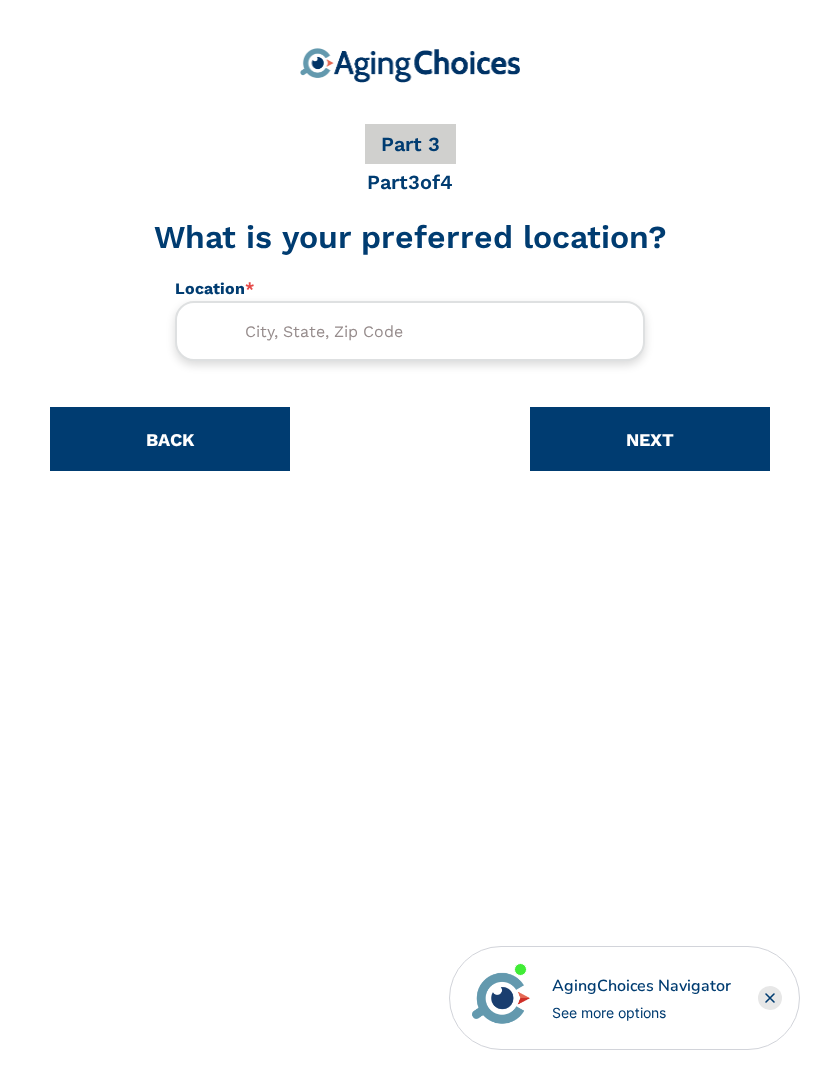 click at bounding box center [410, 331] 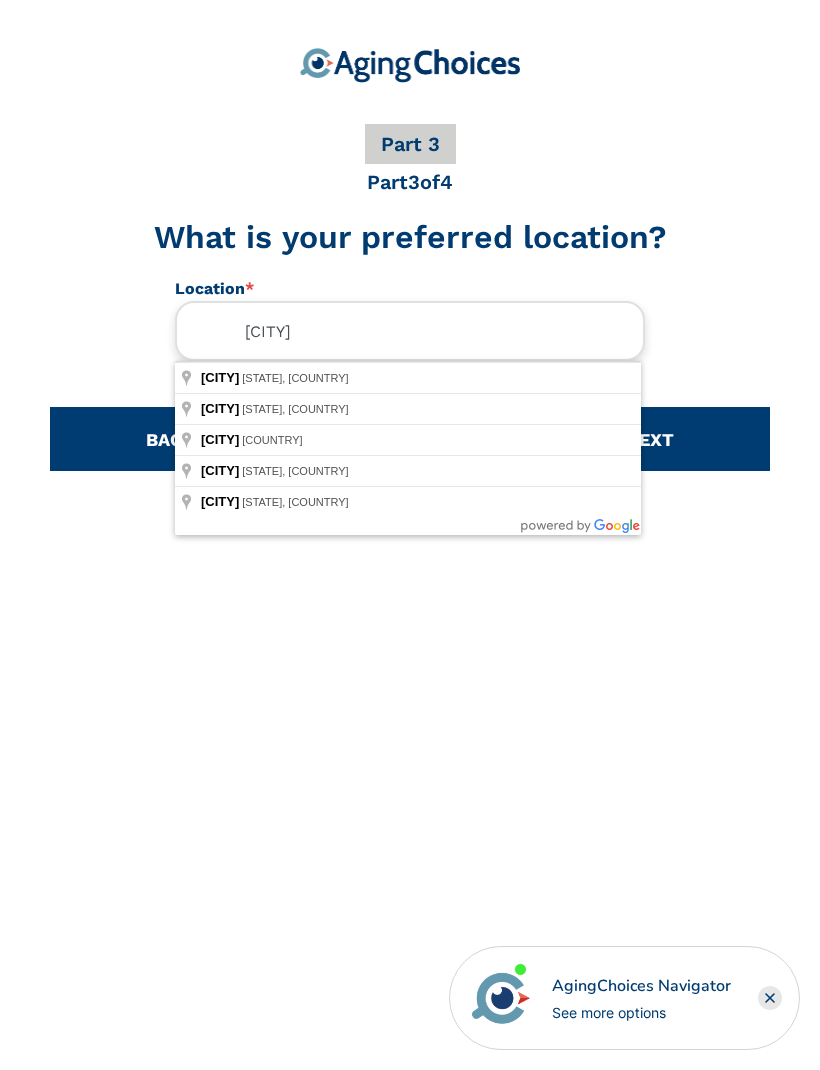 type on "Plymouth, MA, USA" 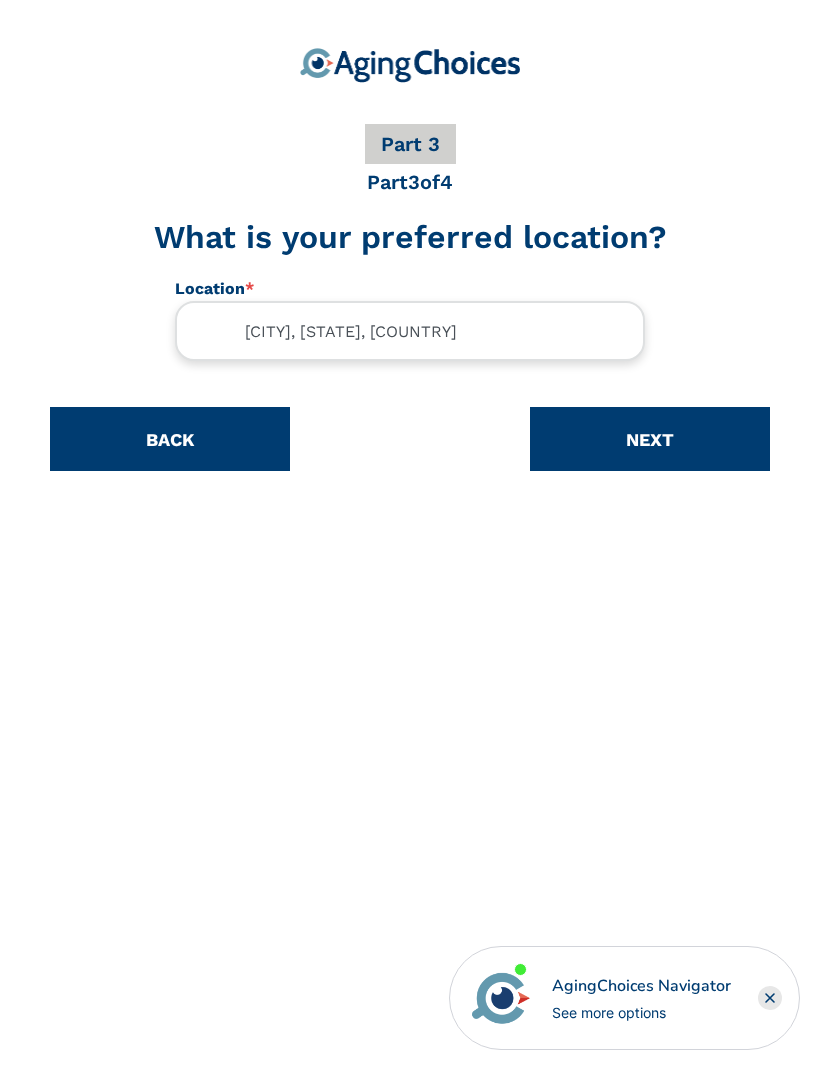 click on "NEXT" at bounding box center [650, 439] 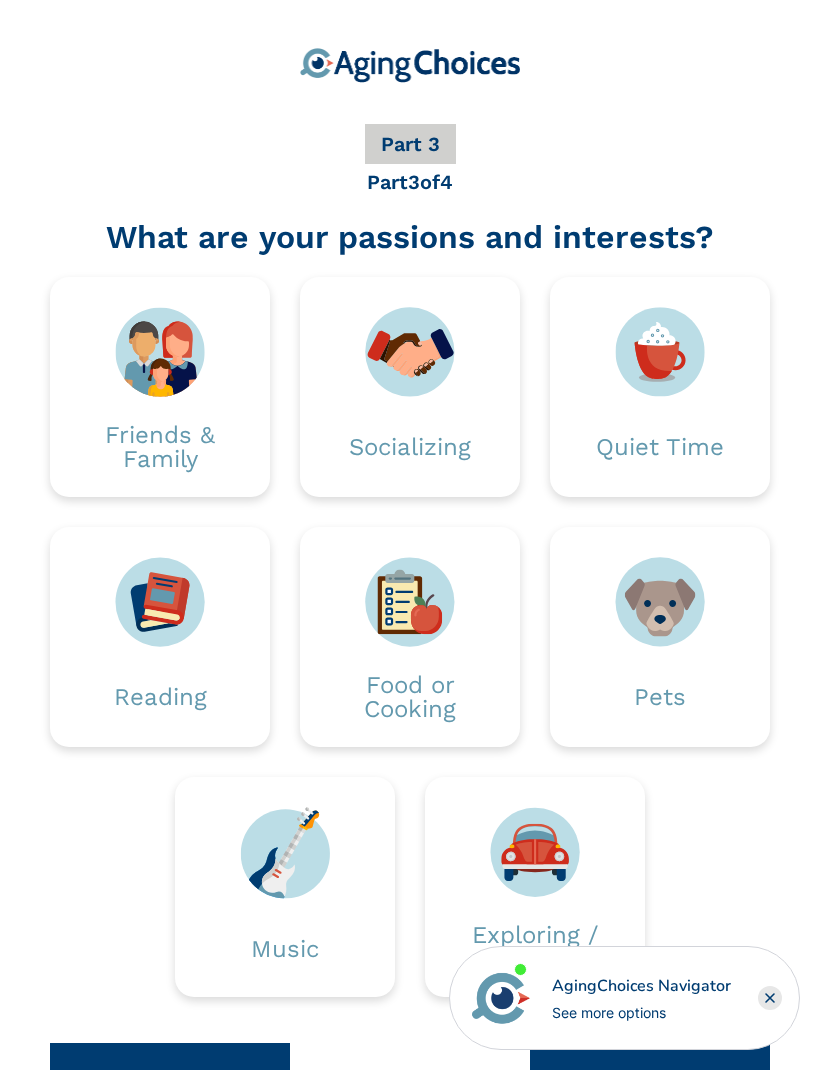 click on "Socializing" at bounding box center [410, 447] 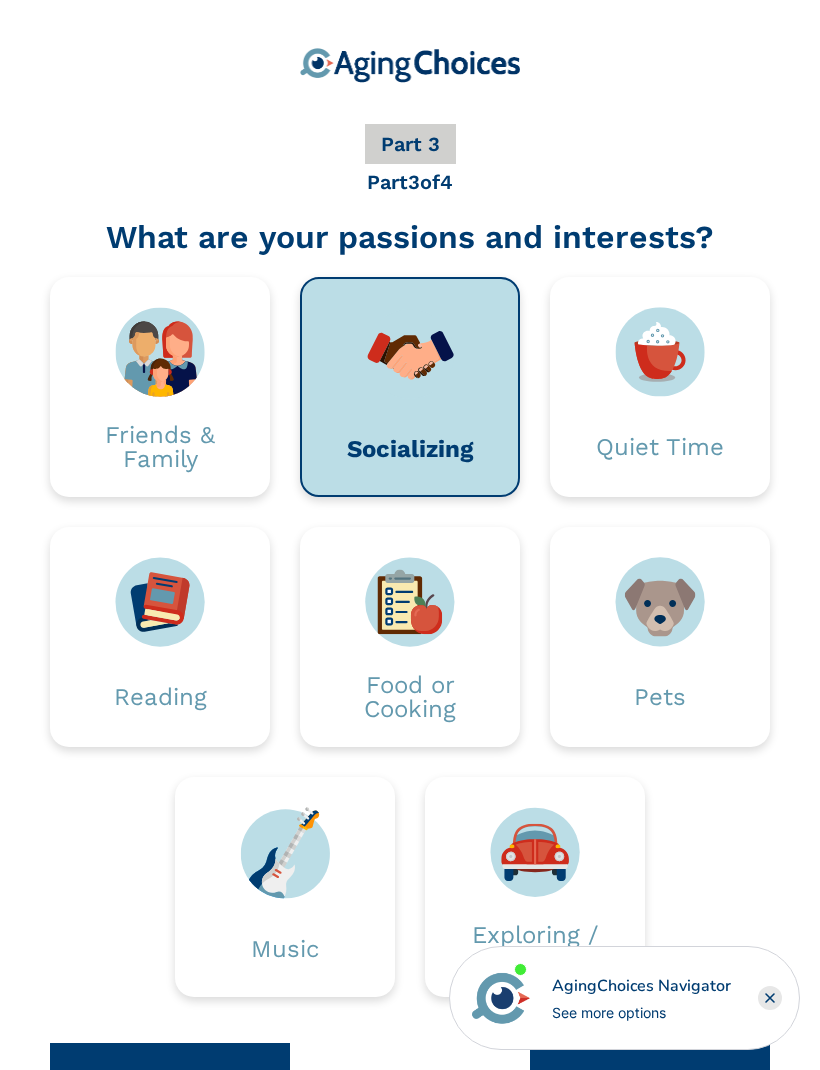 click at bounding box center (535, 852) 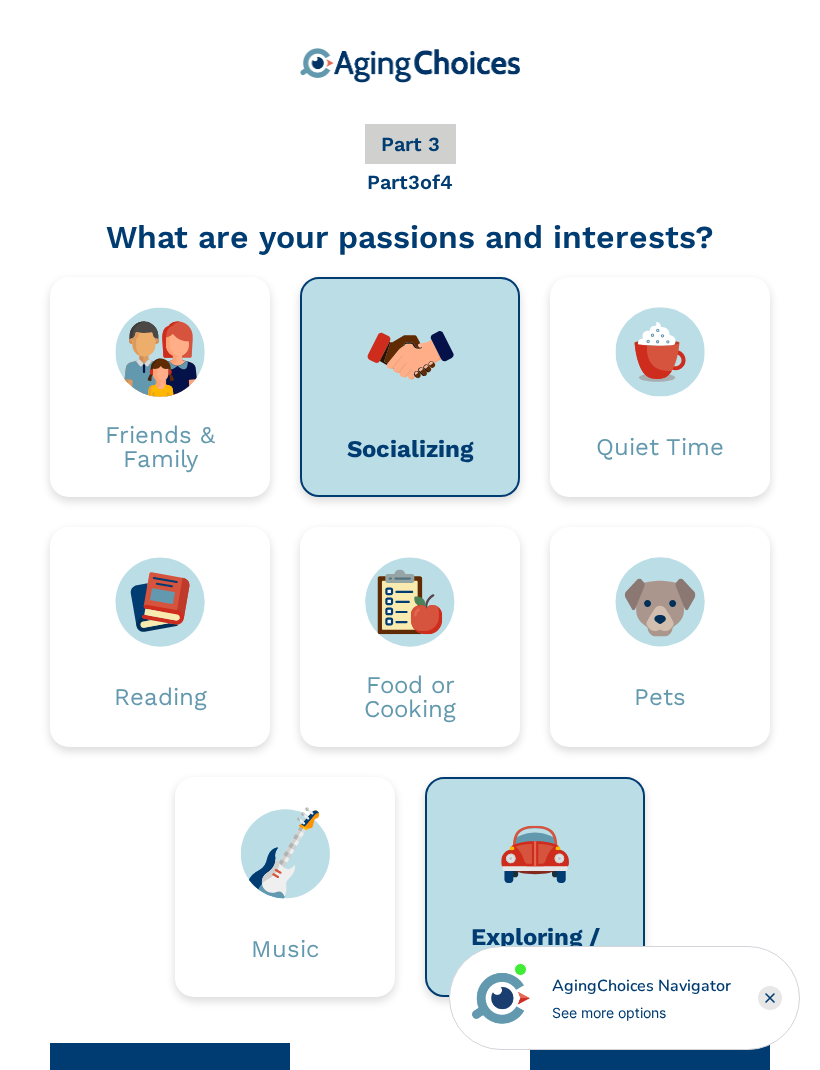 click on "Friends & Family" at bounding box center [160, 447] 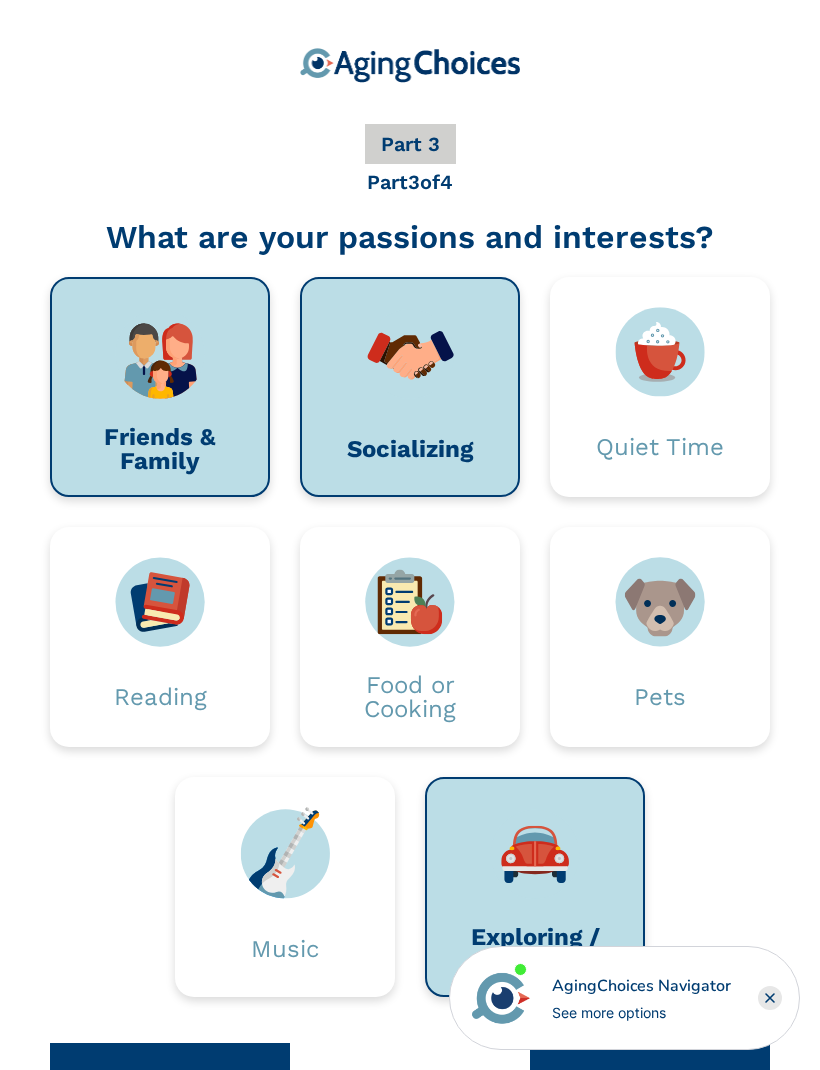 click 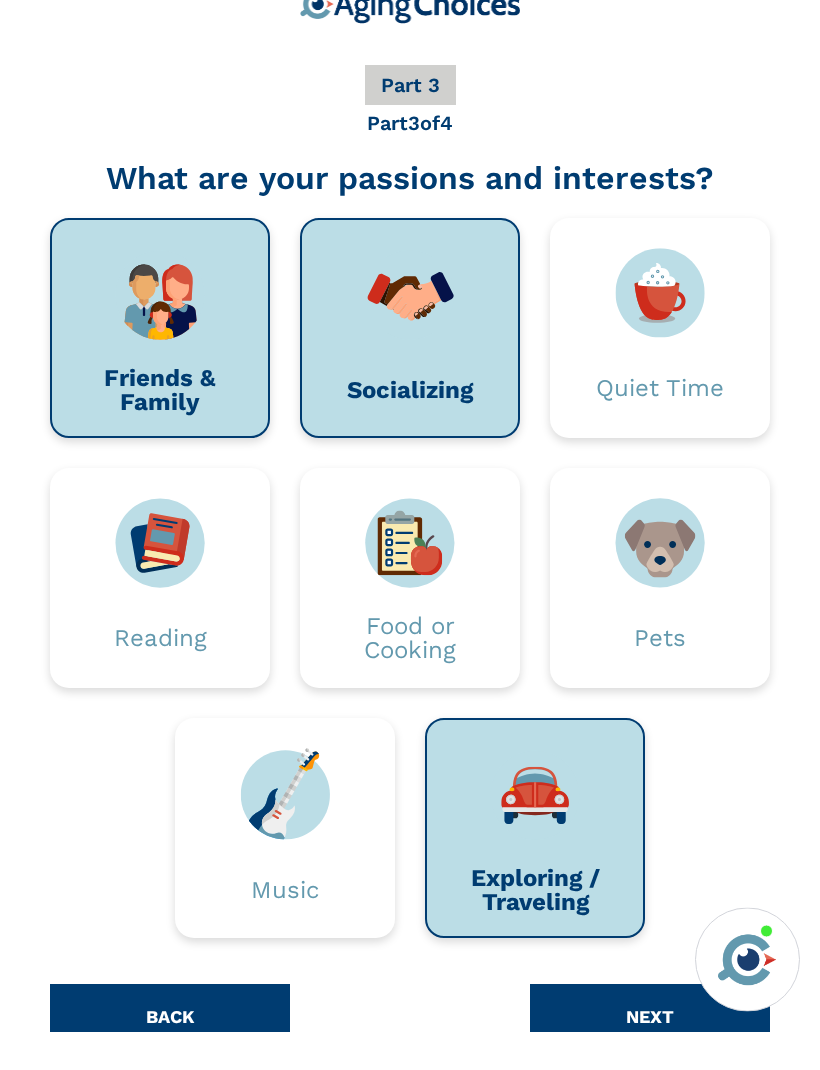 scroll, scrollTop: 19, scrollLeft: 0, axis: vertical 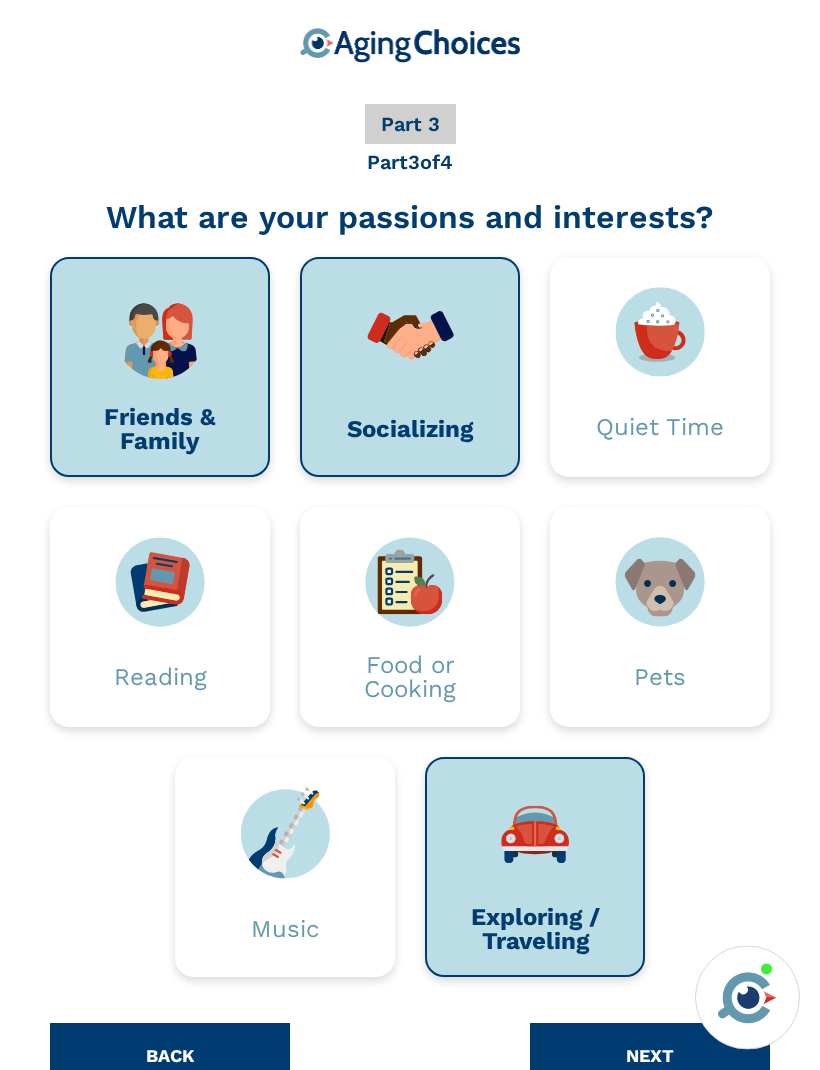 click on "NEXT" at bounding box center [650, 1056] 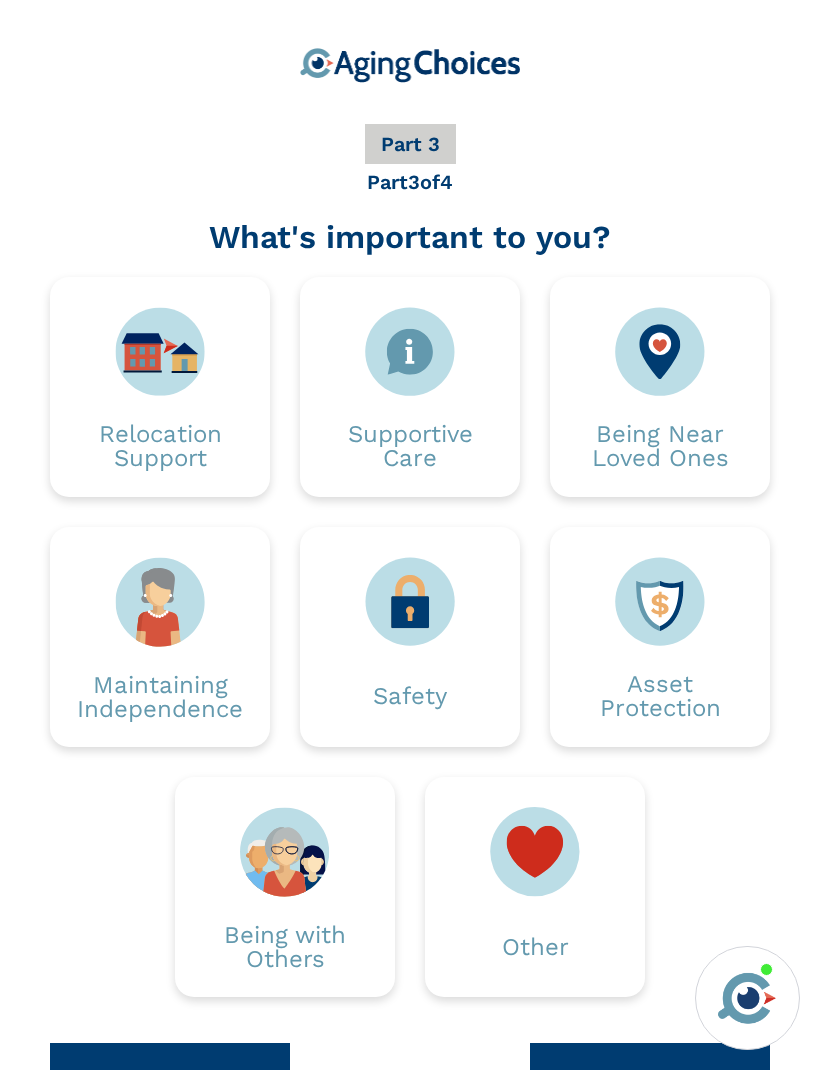 click at bounding box center (285, 852) 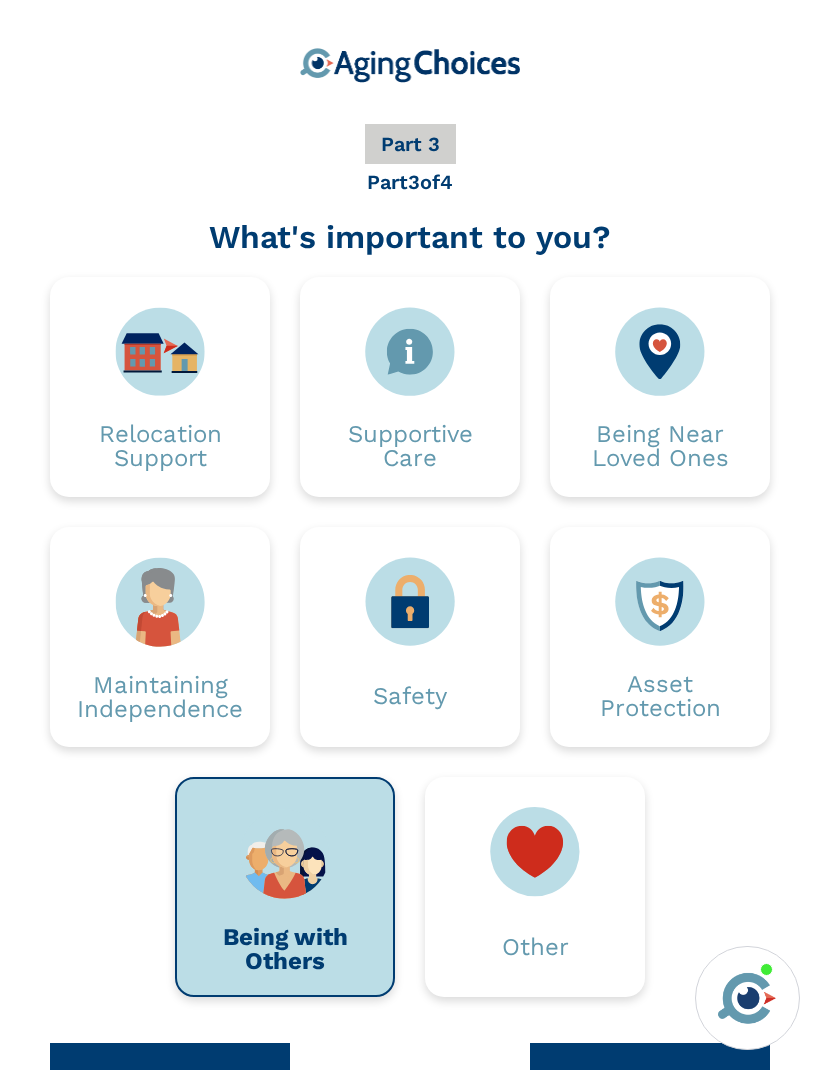 click on "NEXT" at bounding box center (650, 1075) 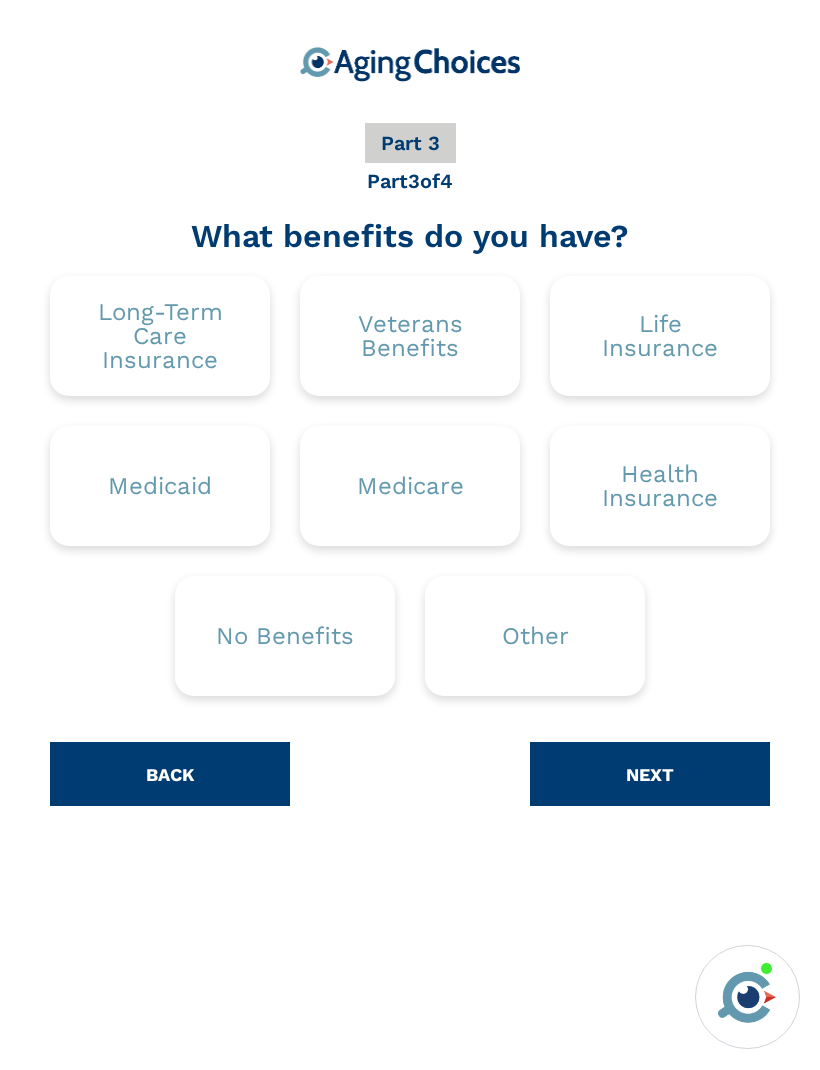 click on "Medicare" at bounding box center (410, 487) 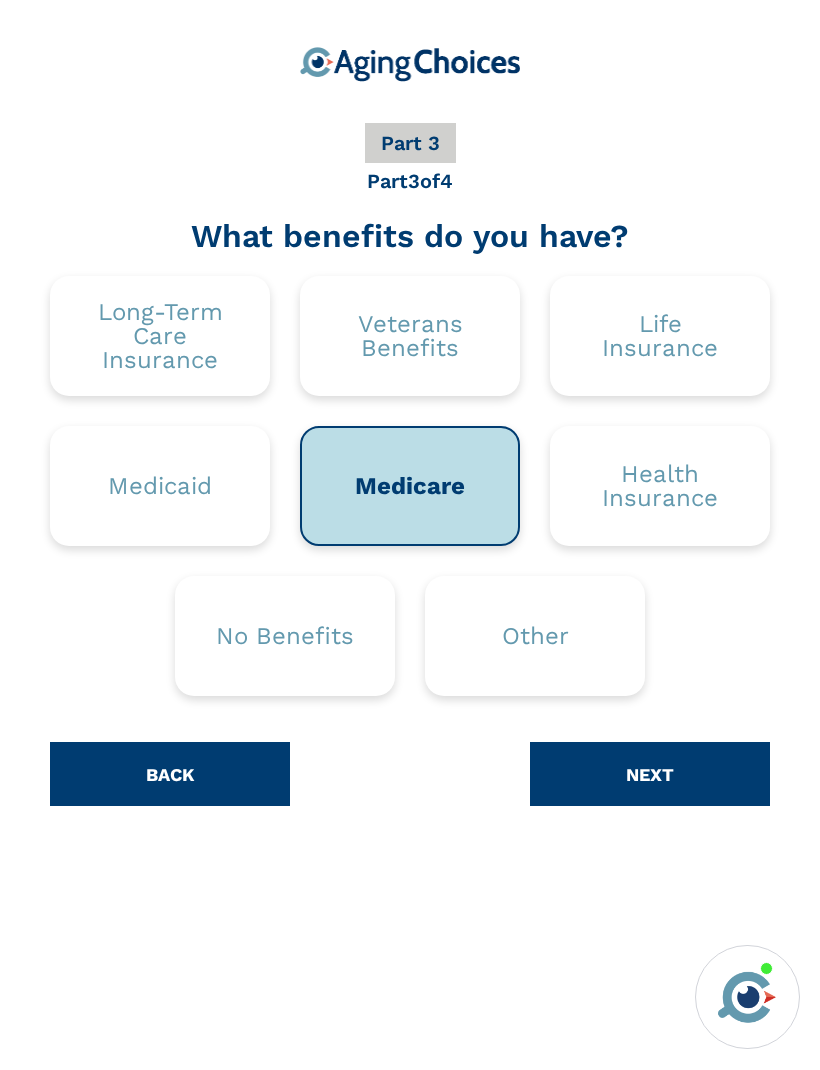 click on "NEXT" at bounding box center [650, 775] 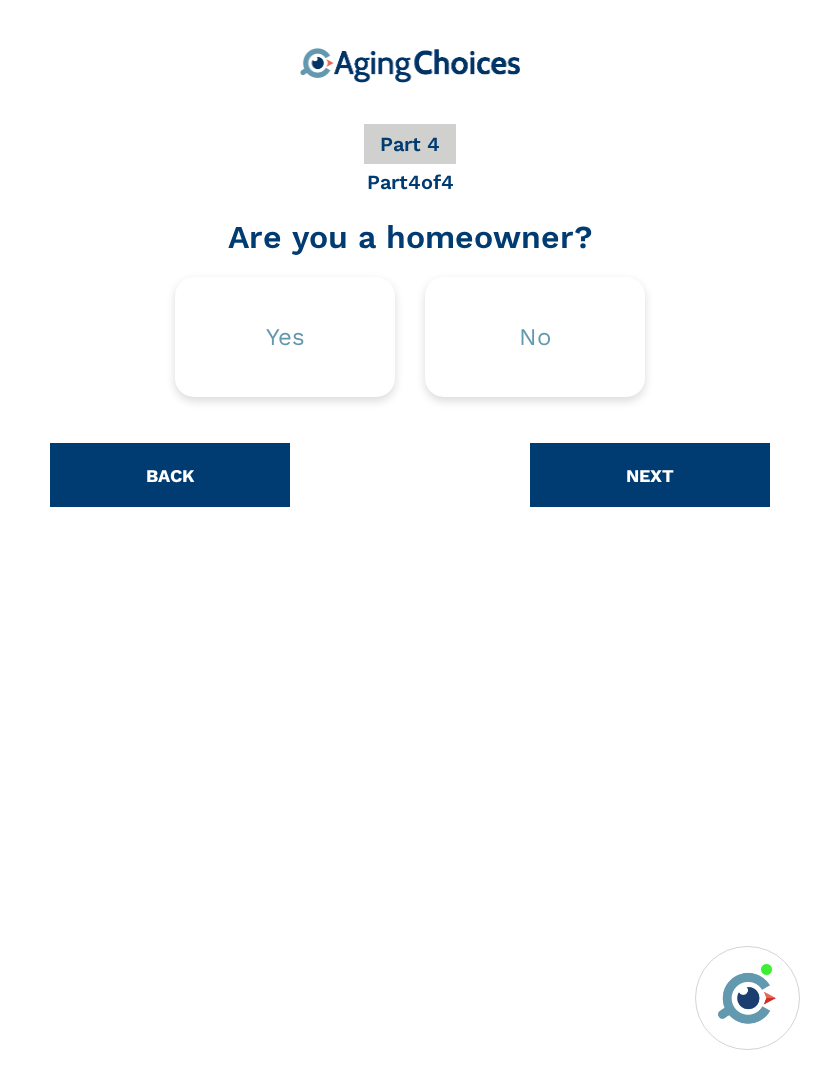 click on "Yes" at bounding box center [285, 337] 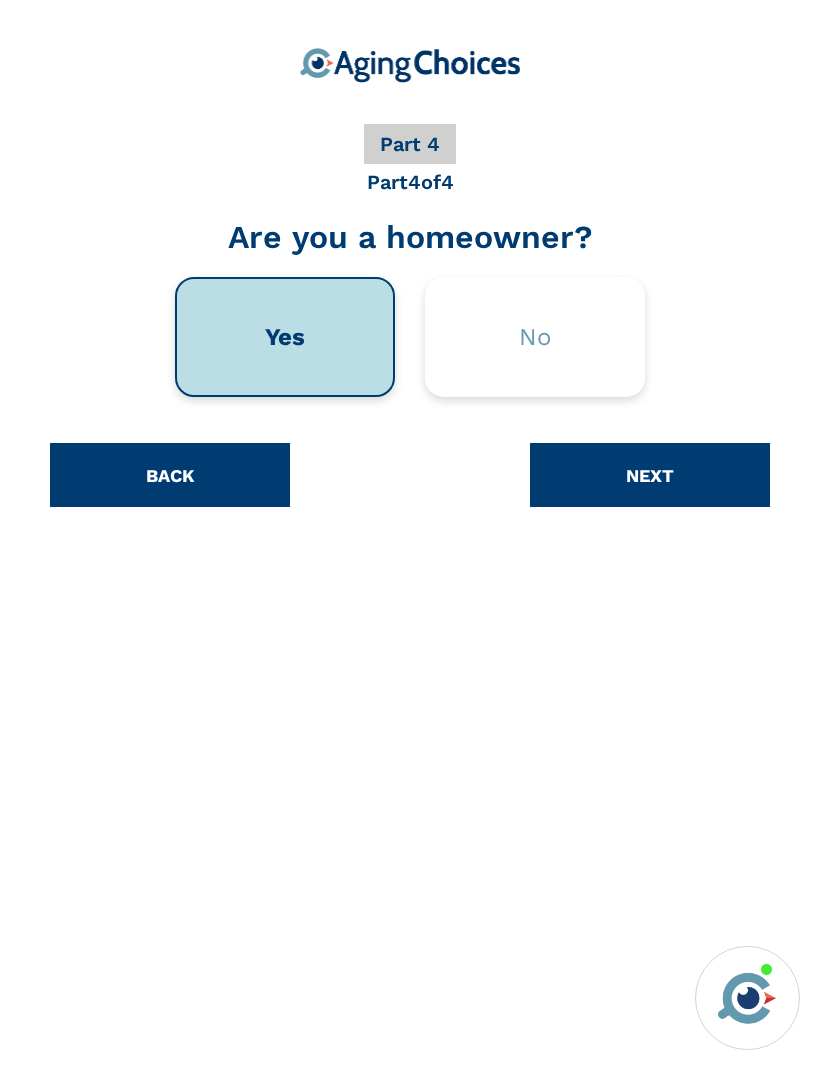 click on "NEXT" at bounding box center (650, 475) 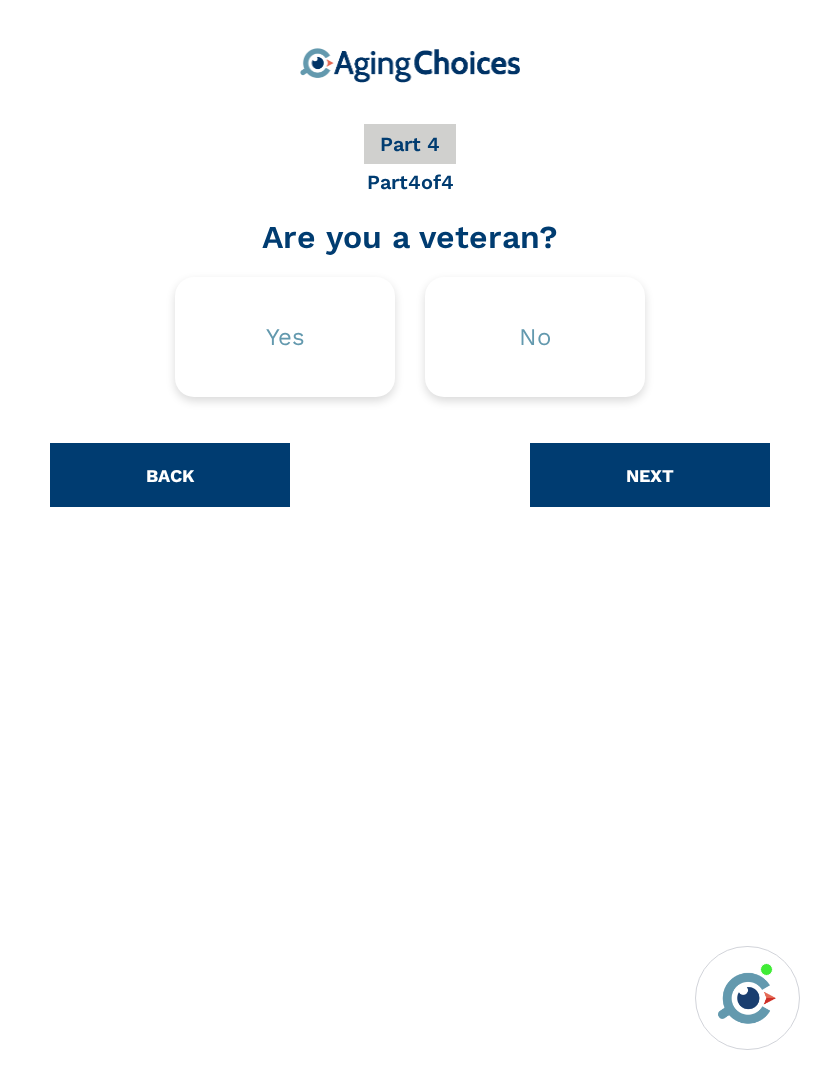 click on "Yes" at bounding box center (285, 337) 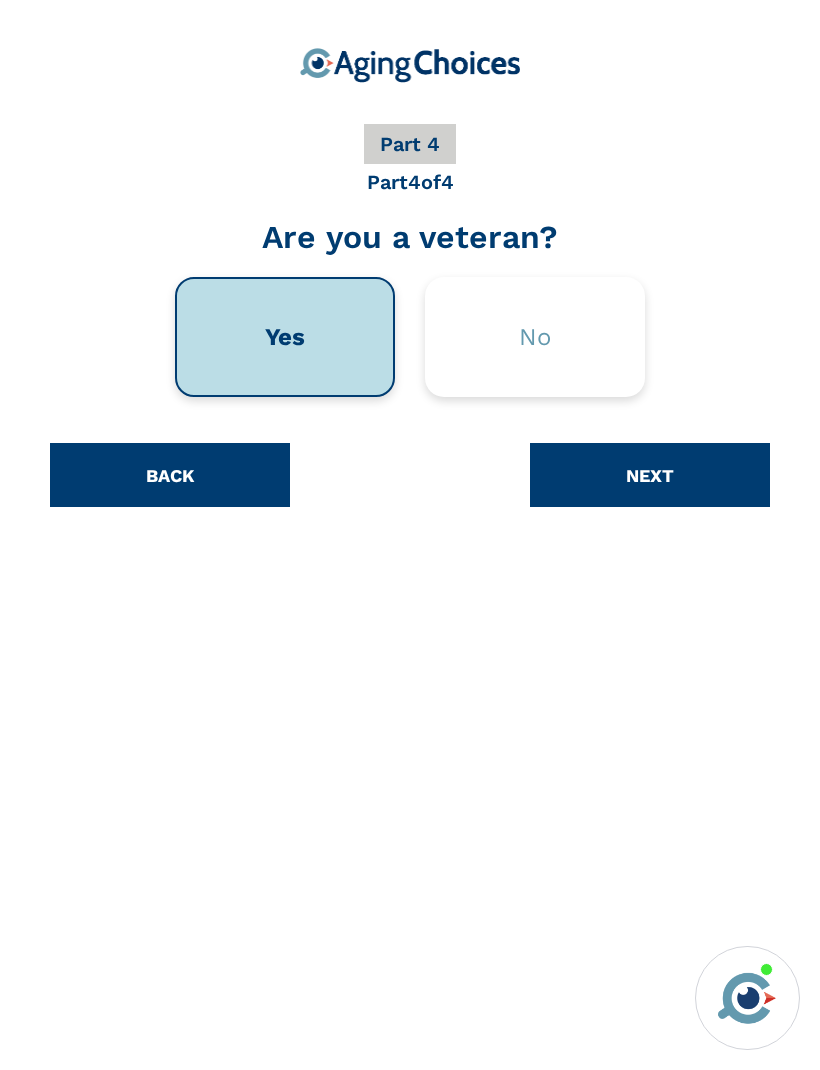 click on "NEXT" at bounding box center [650, 475] 